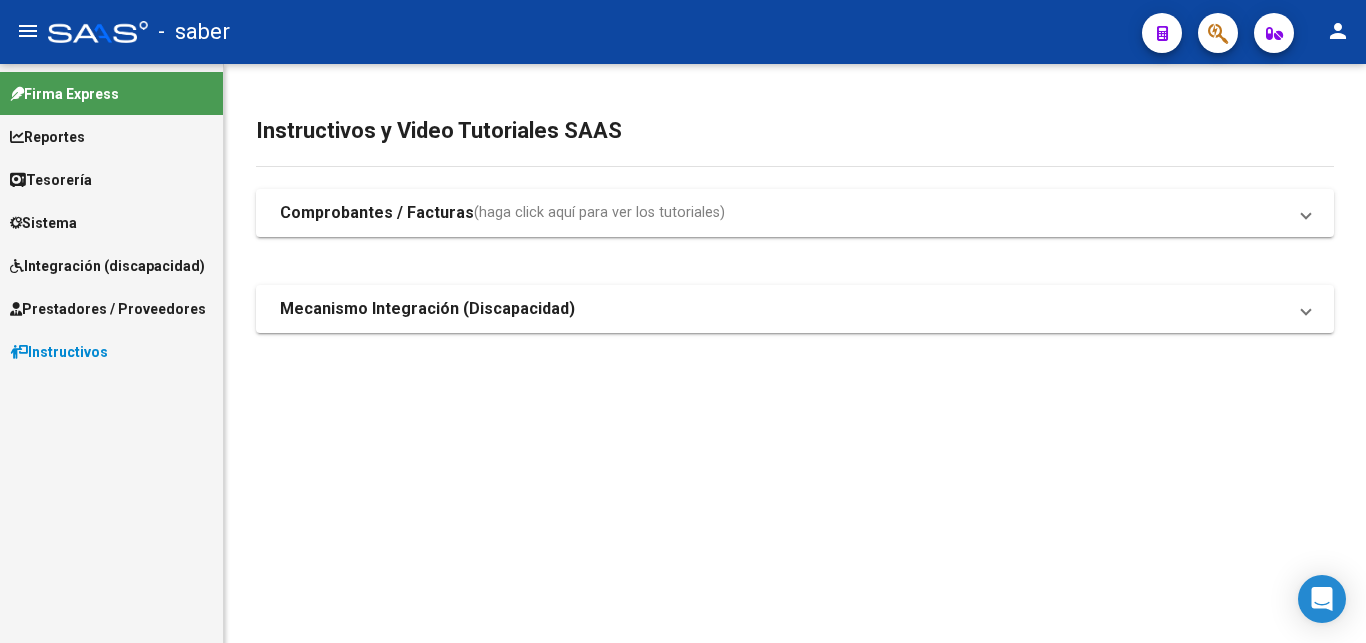 scroll, scrollTop: 0, scrollLeft: 0, axis: both 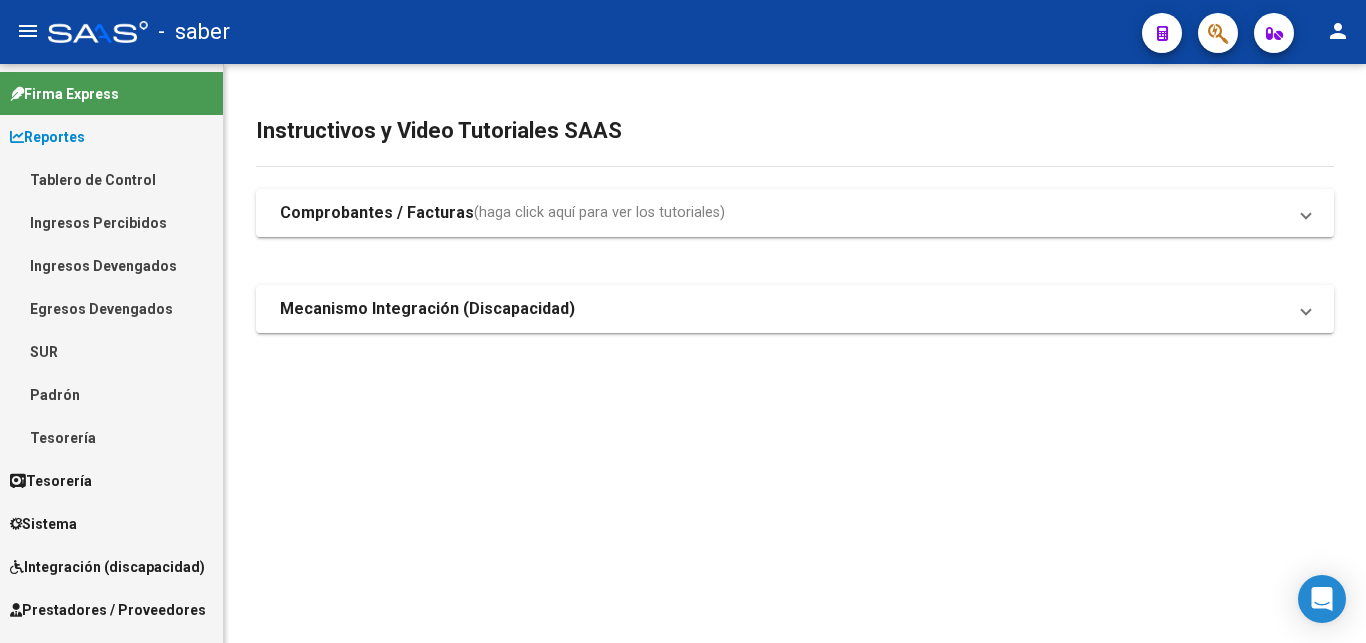 click on "Ingresos Percibidos" at bounding box center [111, 222] 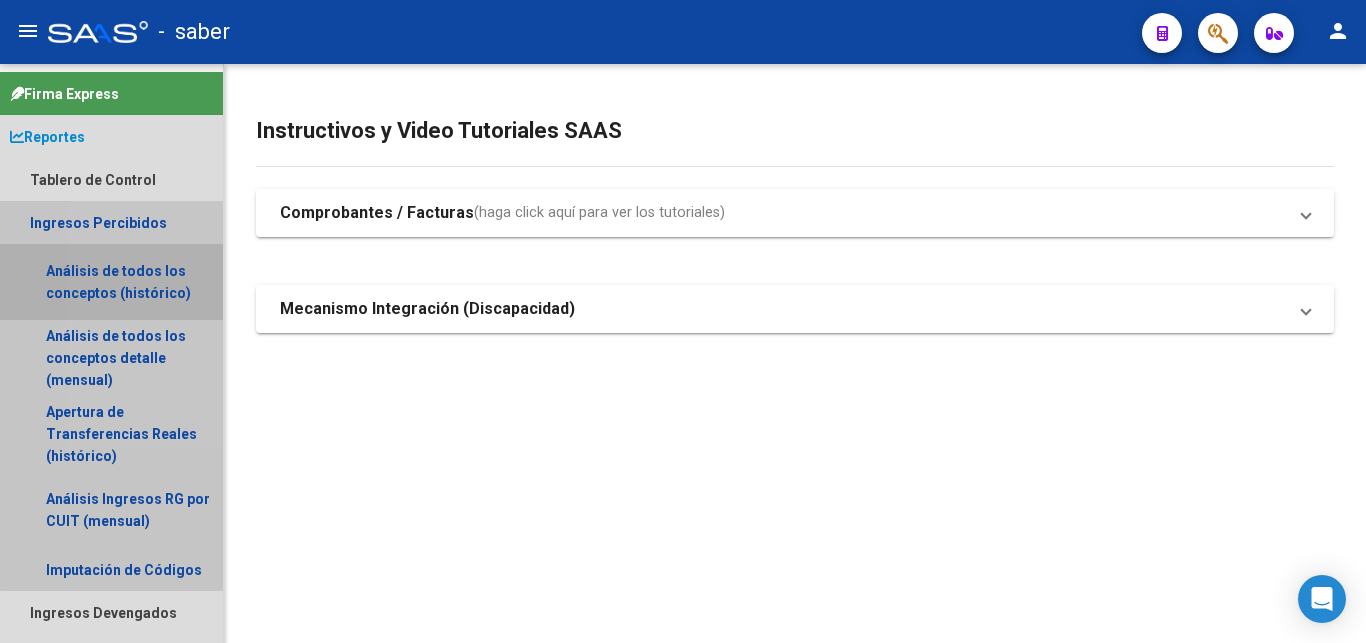 click on "Análisis de todos los conceptos (histórico)" at bounding box center (111, 282) 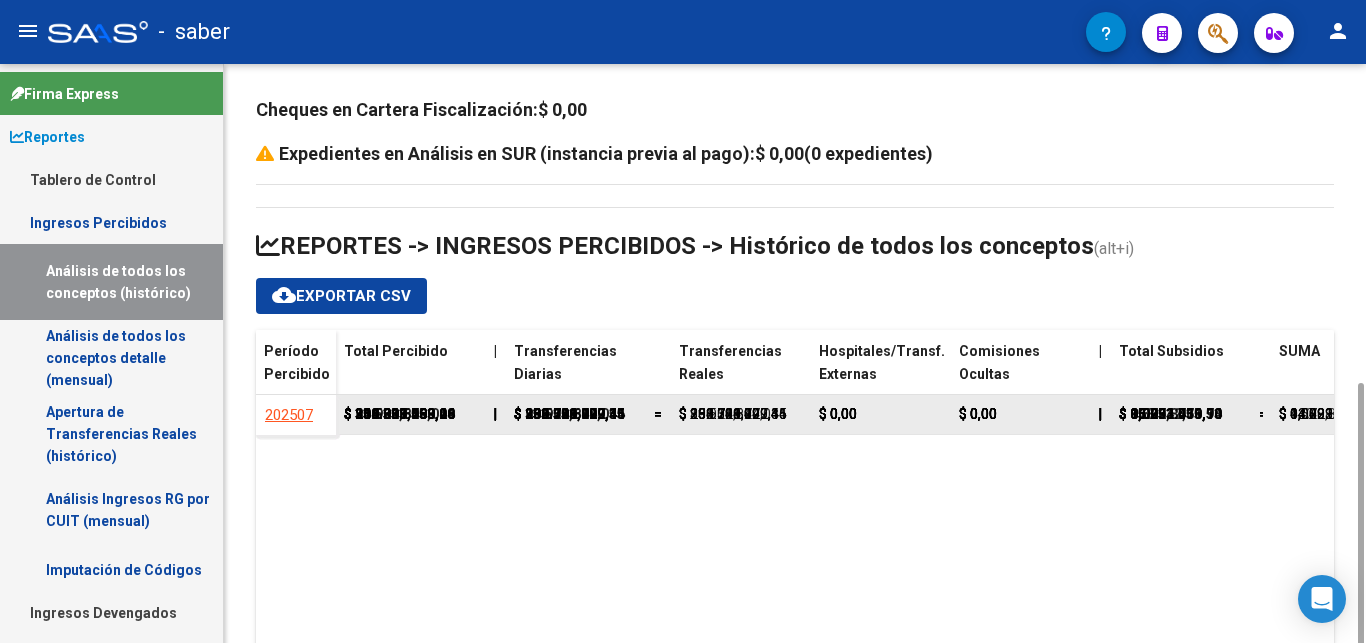 scroll, scrollTop: 181, scrollLeft: 0, axis: vertical 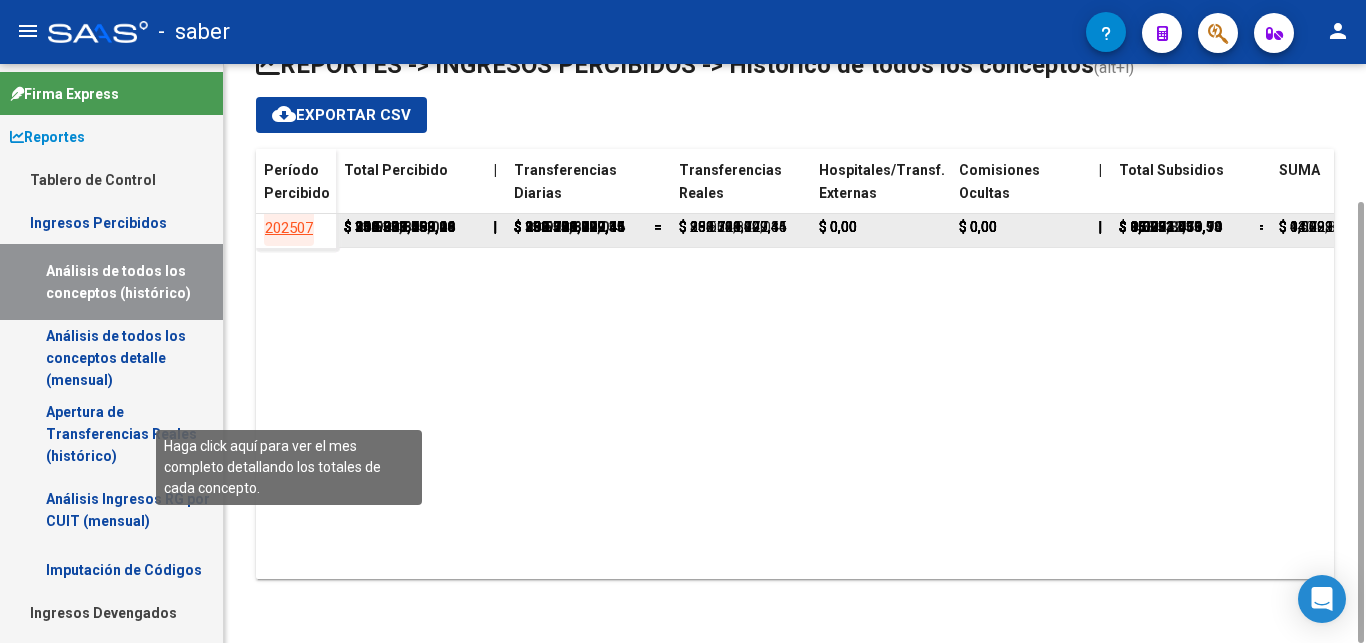 click on "202507" 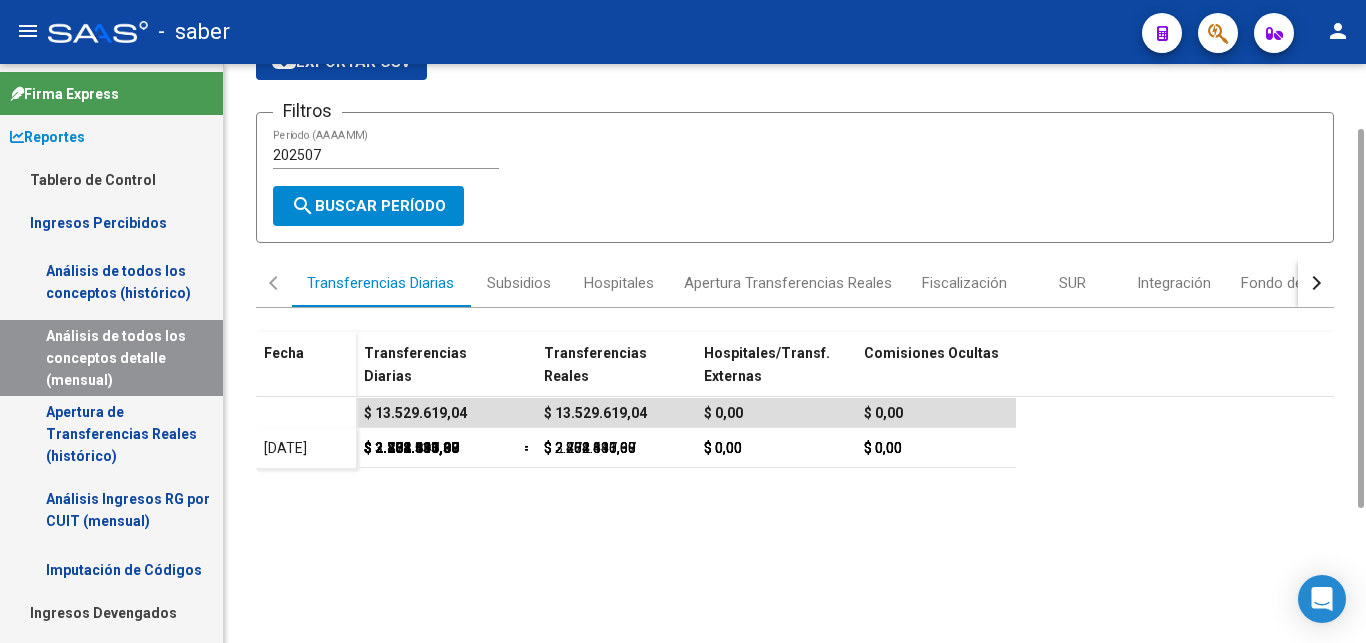 scroll, scrollTop: 0, scrollLeft: 0, axis: both 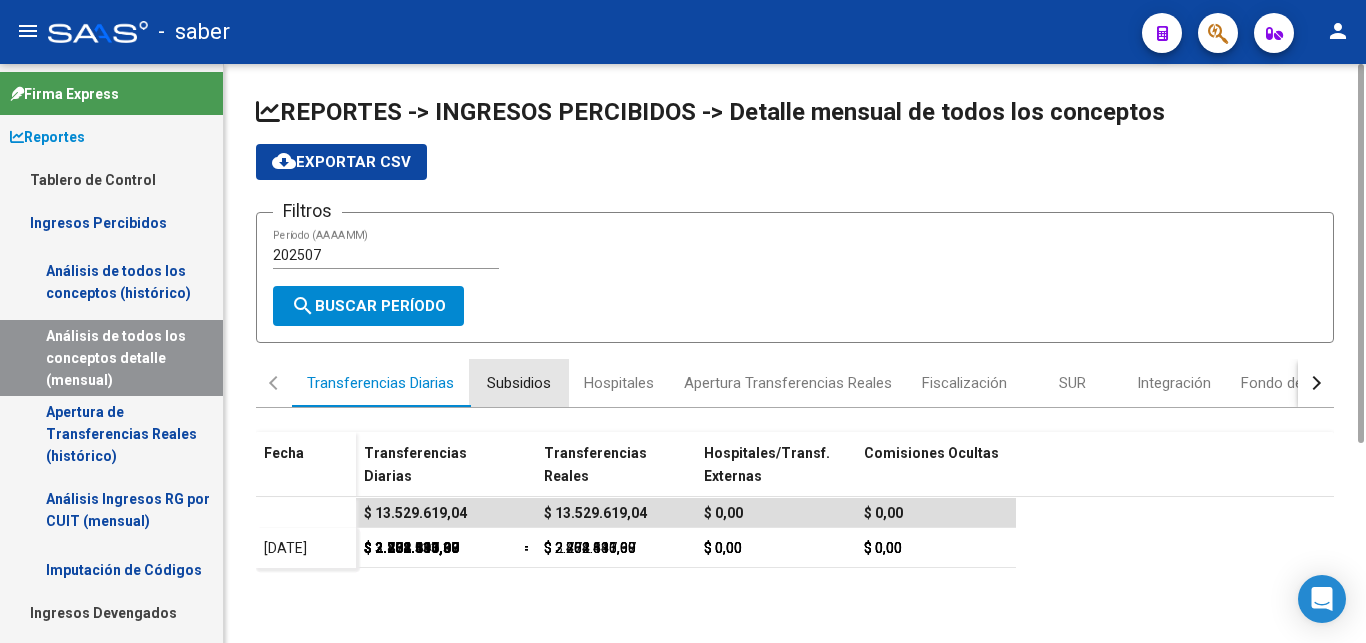 click on "Subsidios" at bounding box center [519, 383] 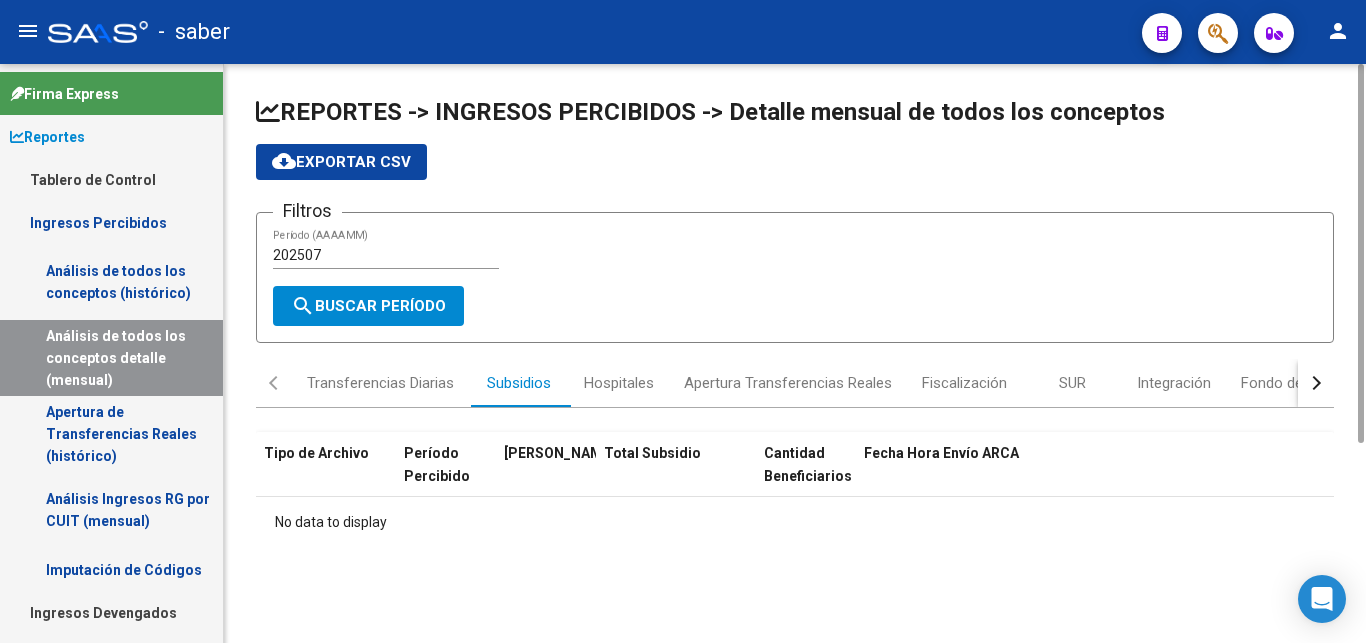 scroll, scrollTop: 304, scrollLeft: 0, axis: vertical 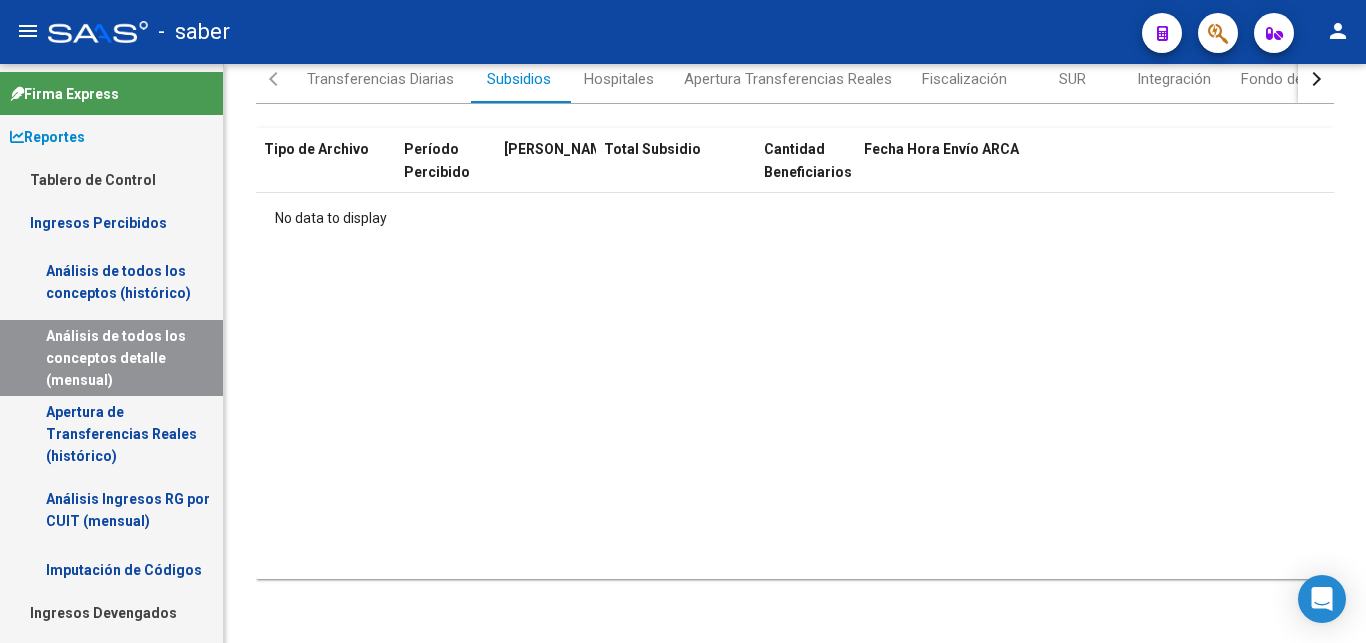 click on "Análisis de todos los conceptos detalle (mensual)" at bounding box center (111, 358) 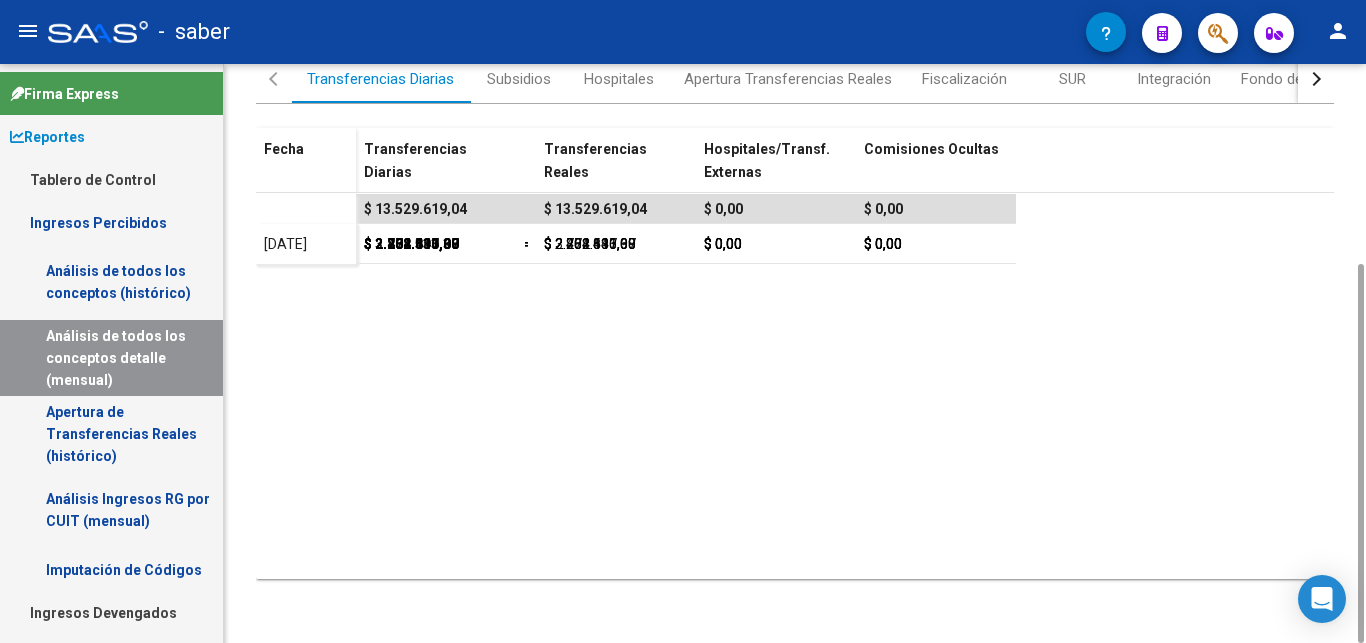 scroll, scrollTop: 0, scrollLeft: 0, axis: both 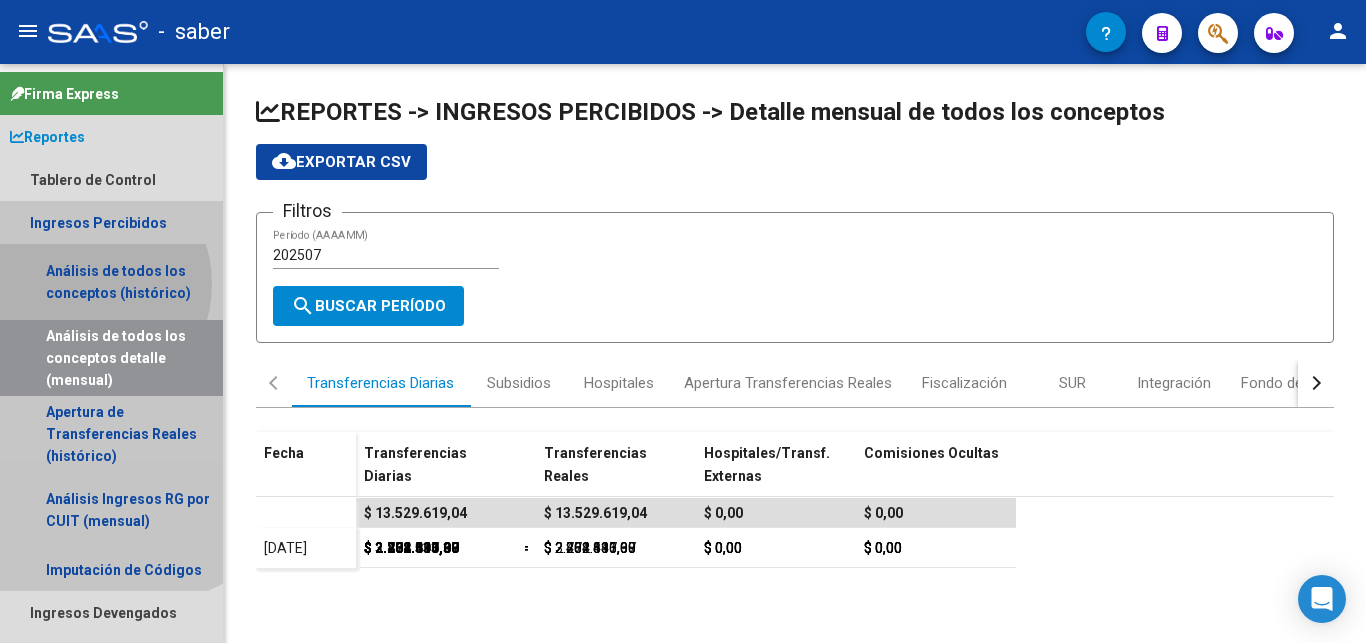 click on "Análisis de todos los conceptos (histórico)" at bounding box center [111, 282] 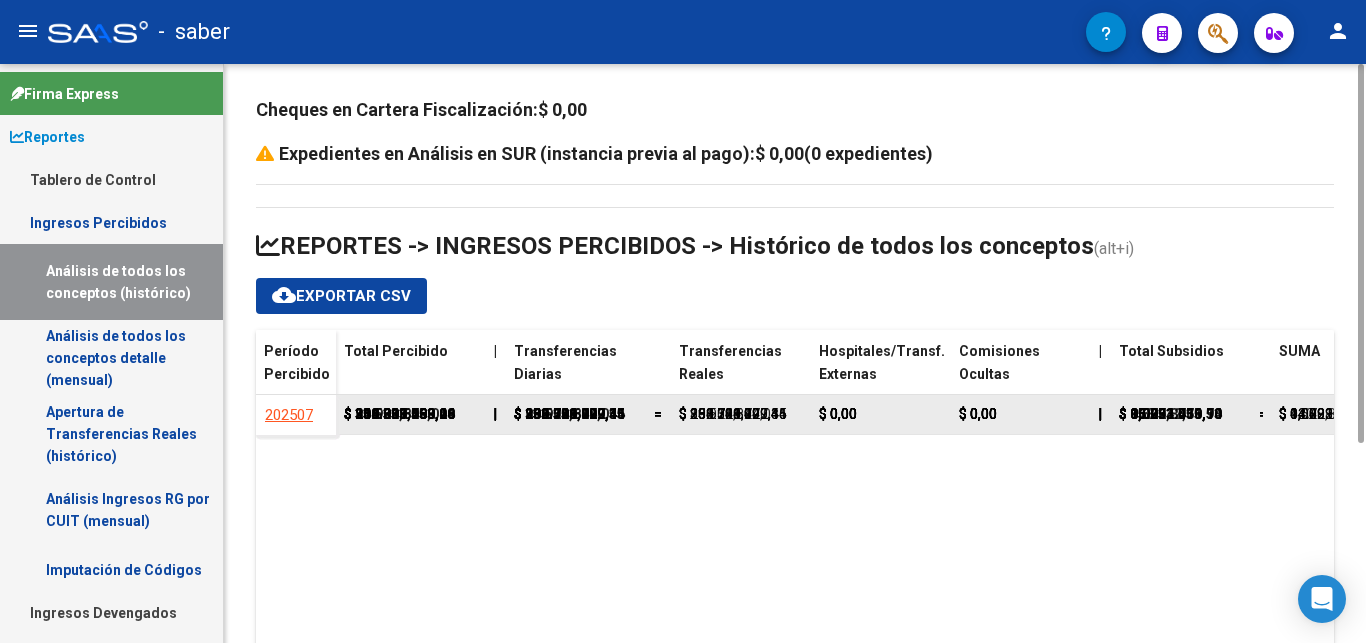scroll, scrollTop: 181, scrollLeft: 0, axis: vertical 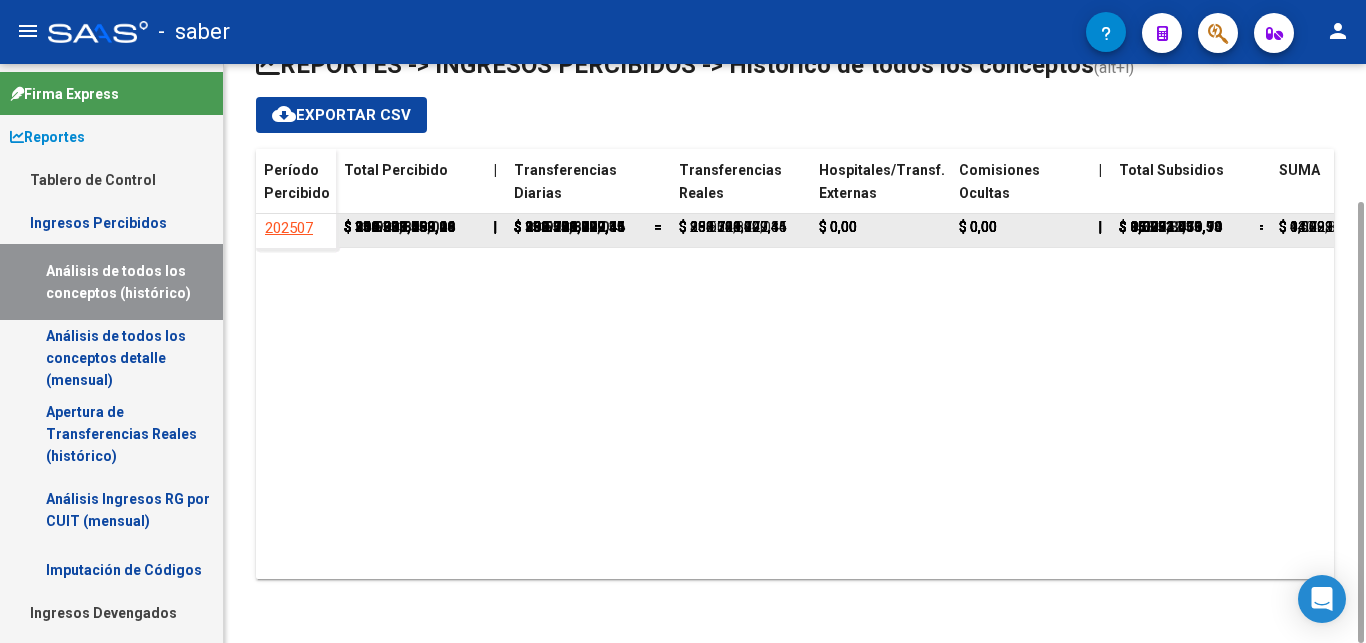click on "202506" 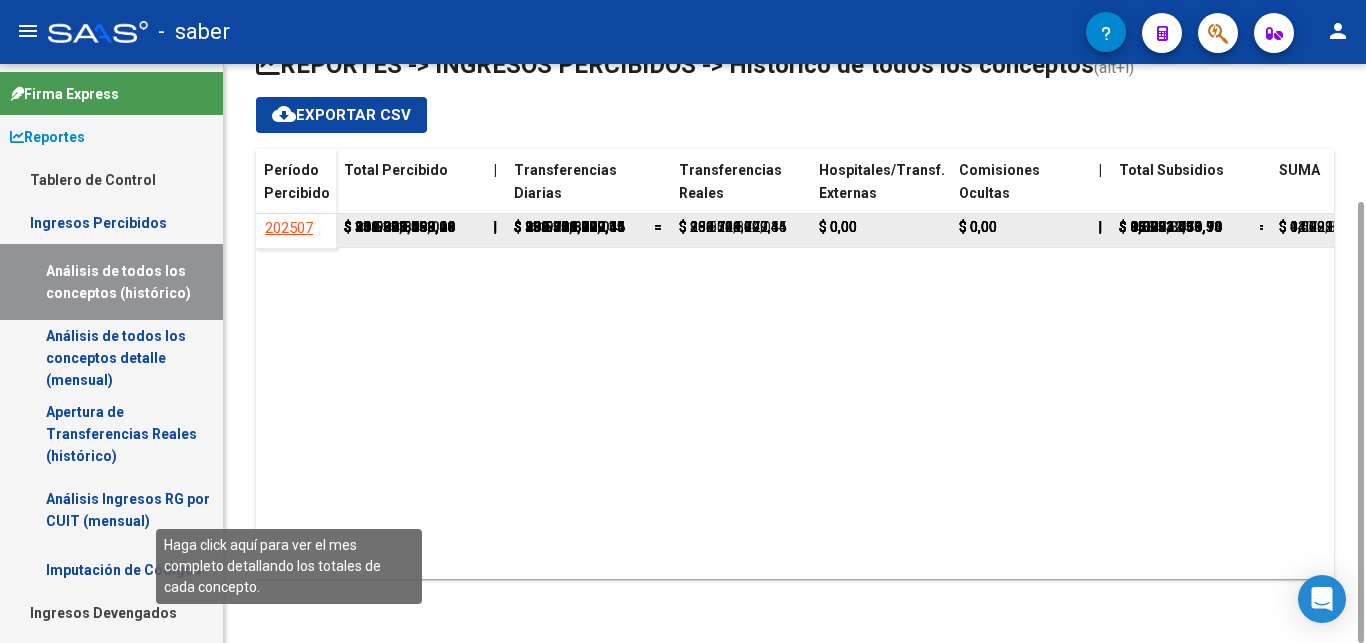 click on "202506" 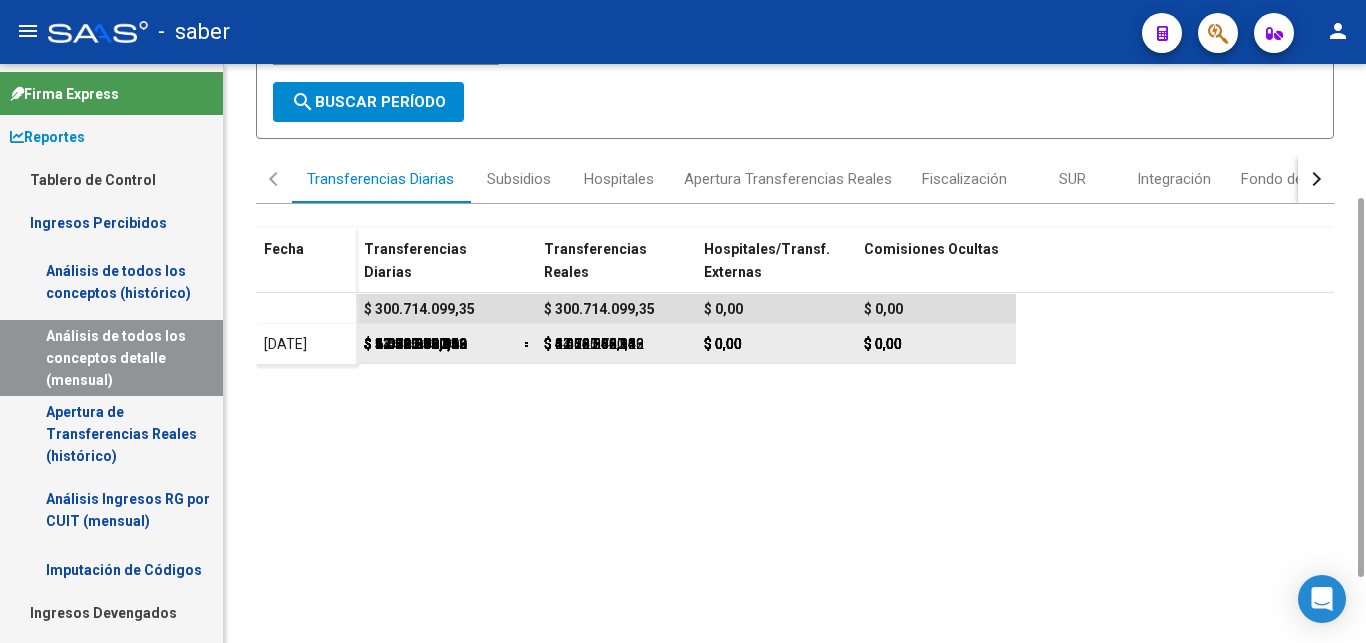 scroll, scrollTop: 304, scrollLeft: 0, axis: vertical 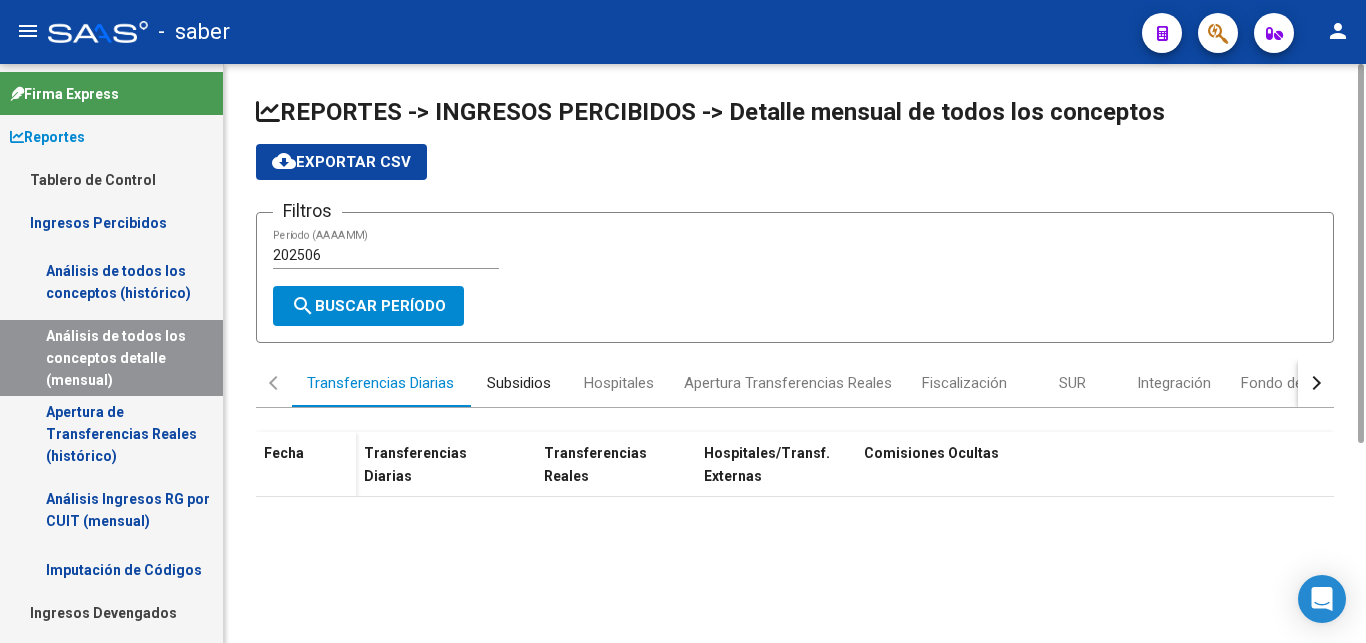 click on "Subsidios" at bounding box center (519, 383) 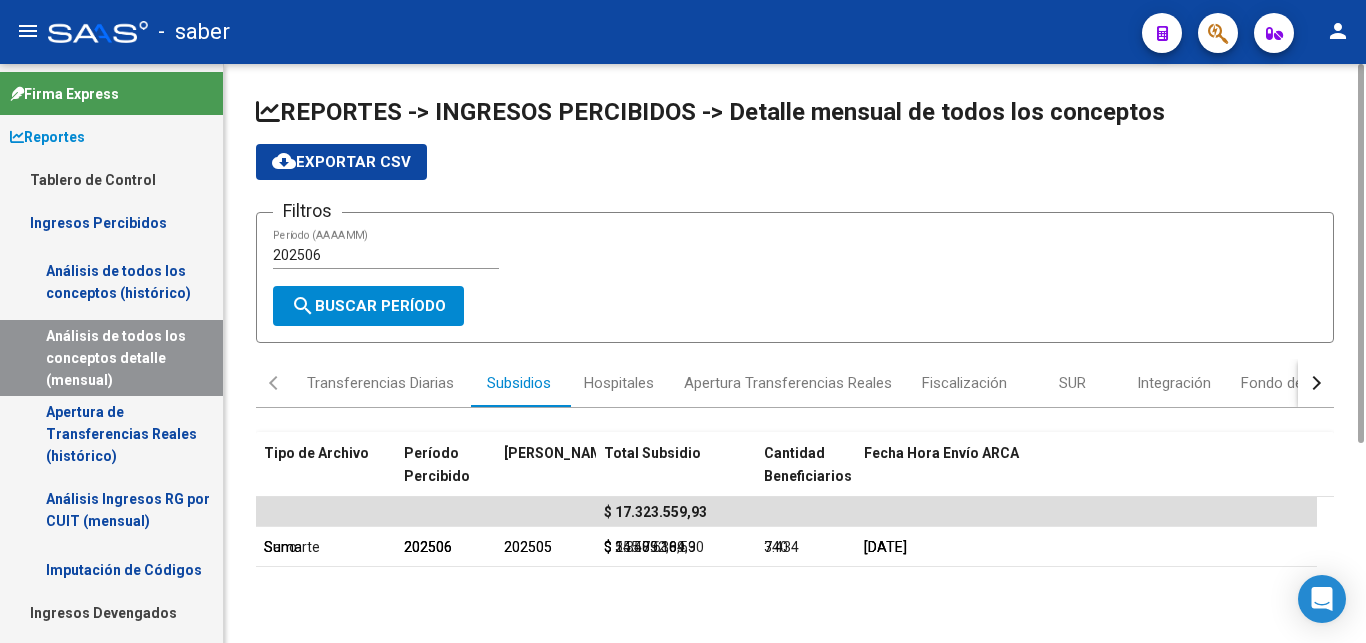 scroll, scrollTop: 304, scrollLeft: 0, axis: vertical 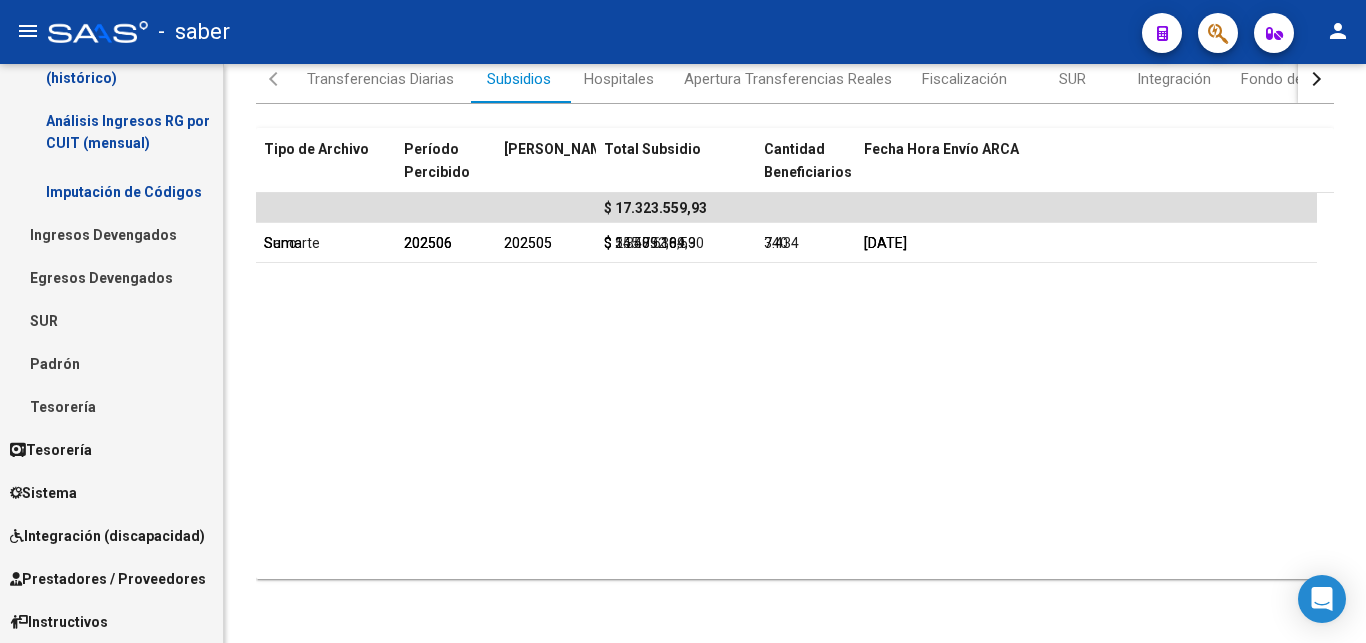 click on "SUR" at bounding box center [111, 320] 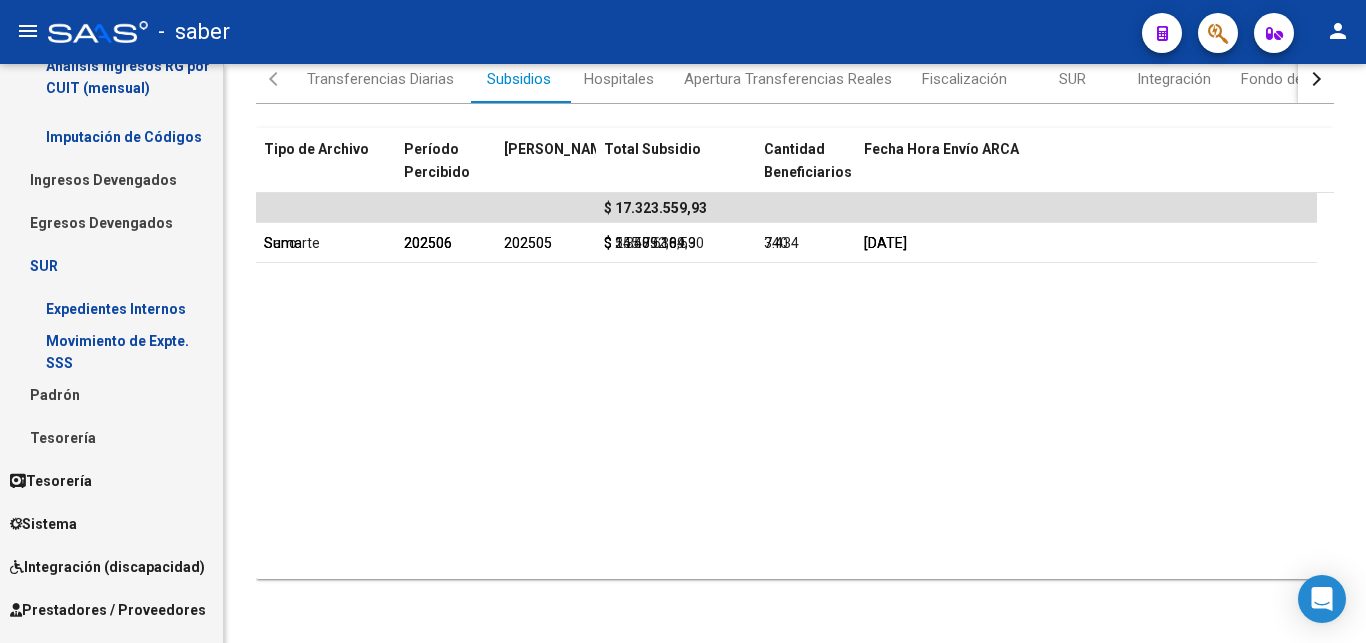 scroll, scrollTop: 464, scrollLeft: 0, axis: vertical 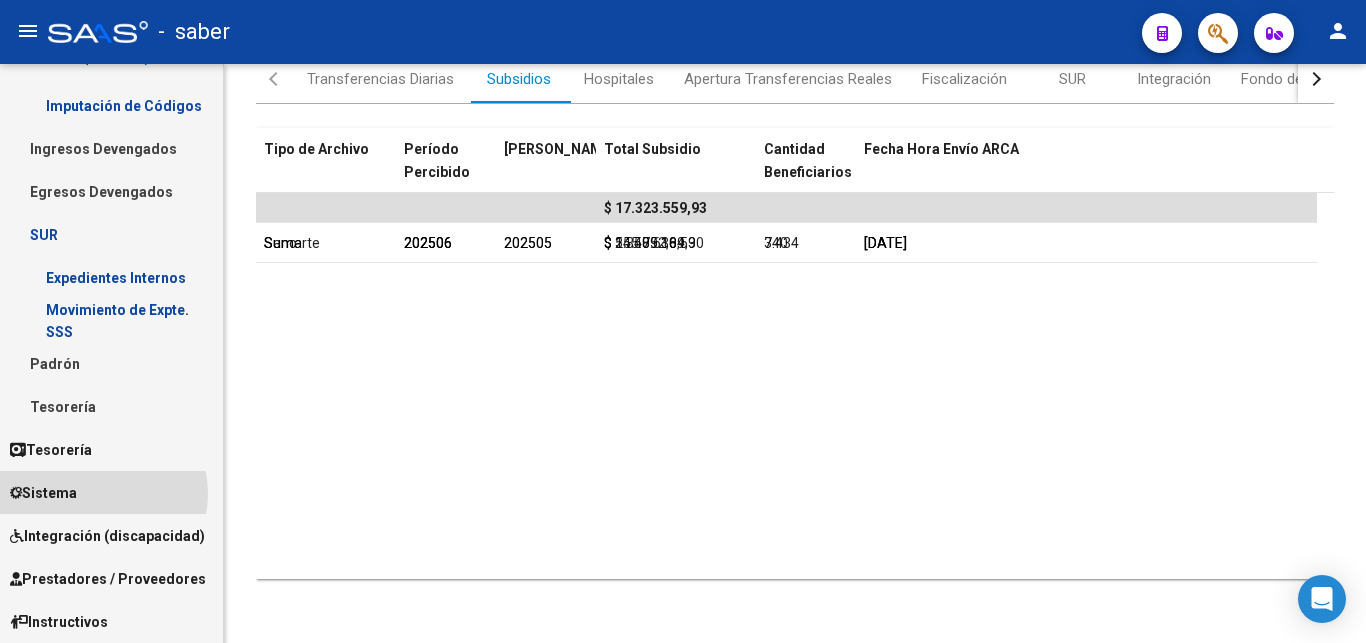click on "Sistema" at bounding box center (111, 492) 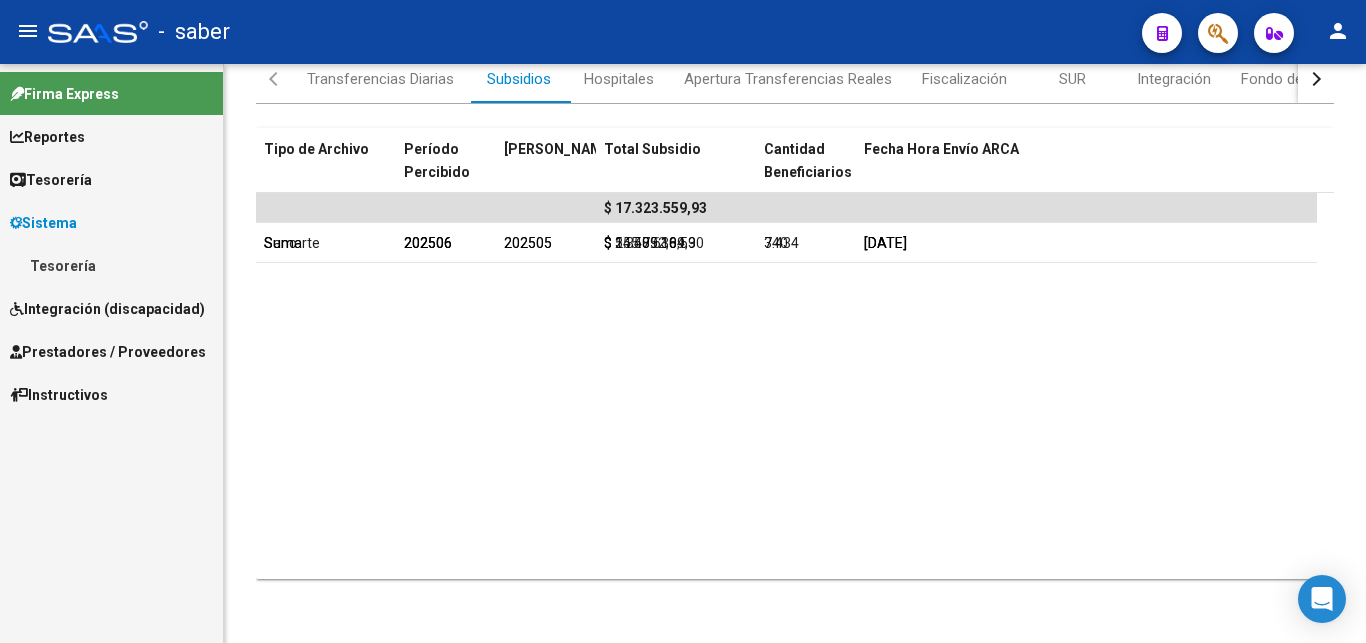 scroll, scrollTop: 0, scrollLeft: 0, axis: both 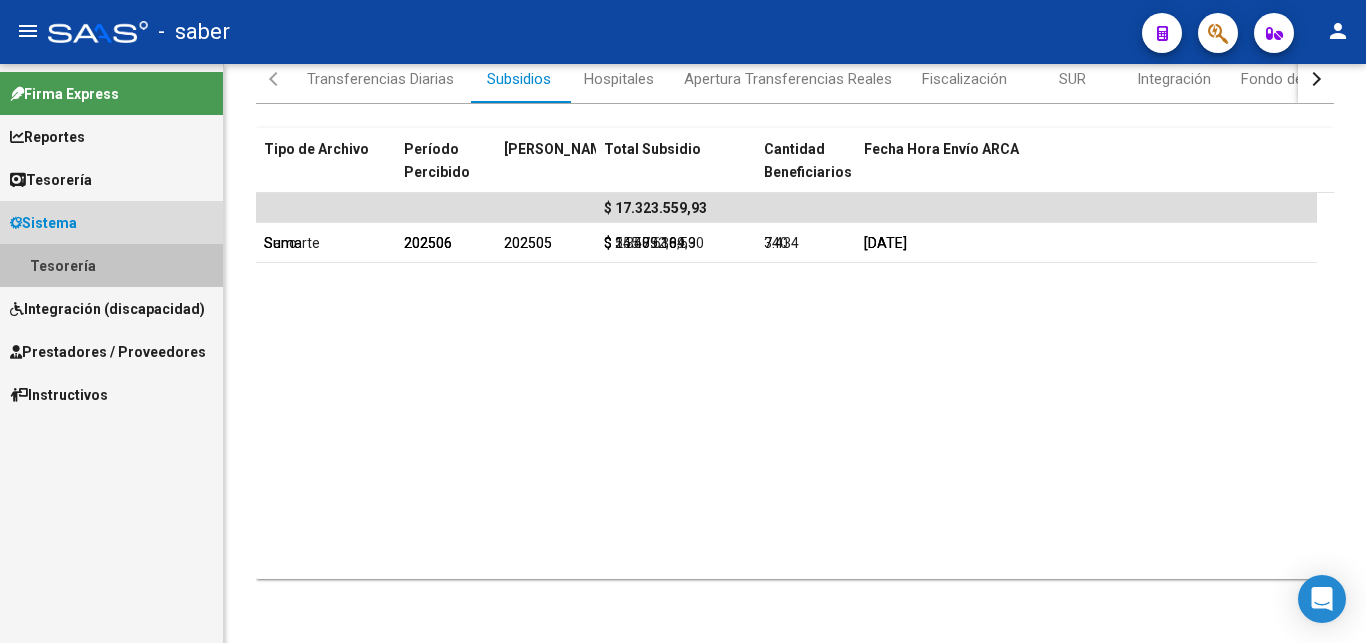 click on "Tesorería" at bounding box center [111, 265] 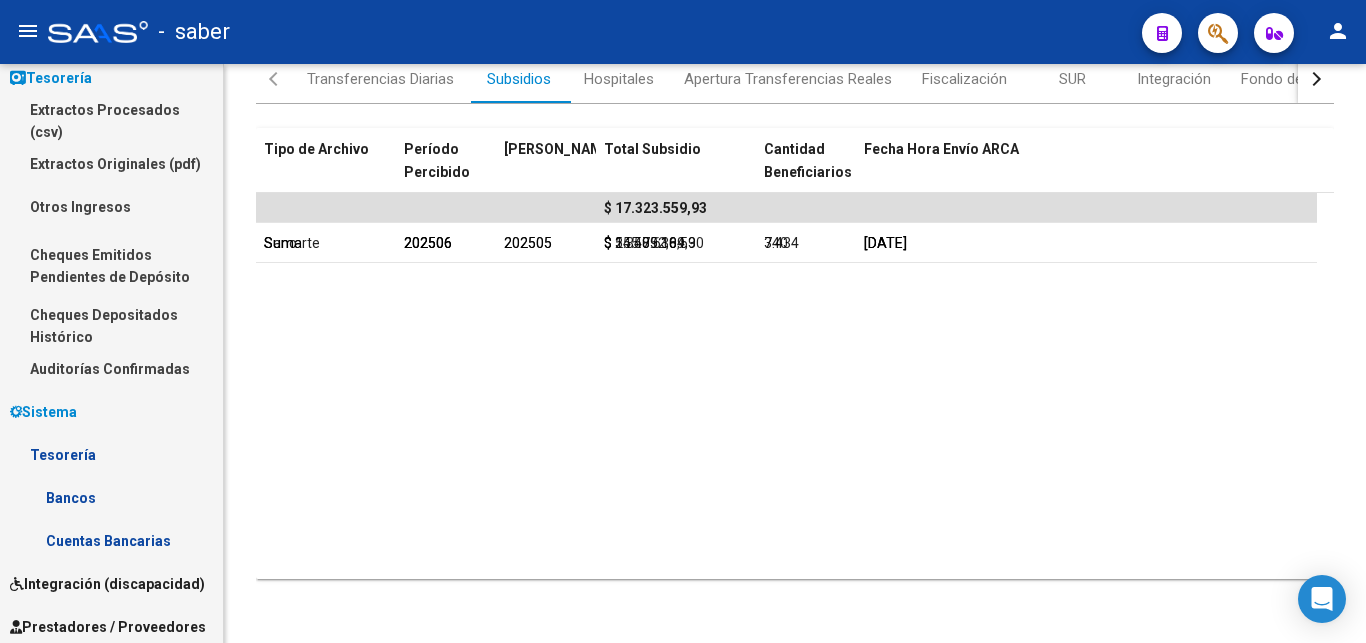 scroll, scrollTop: 150, scrollLeft: 0, axis: vertical 